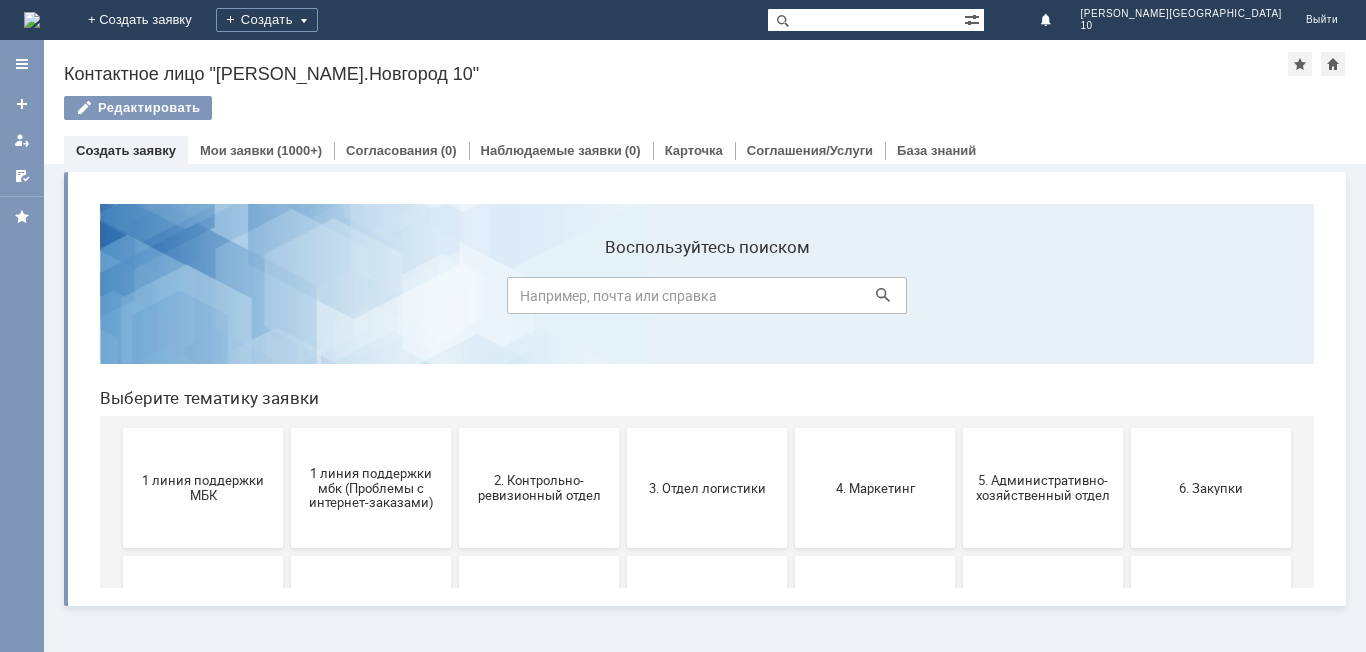 scroll, scrollTop: 0, scrollLeft: 0, axis: both 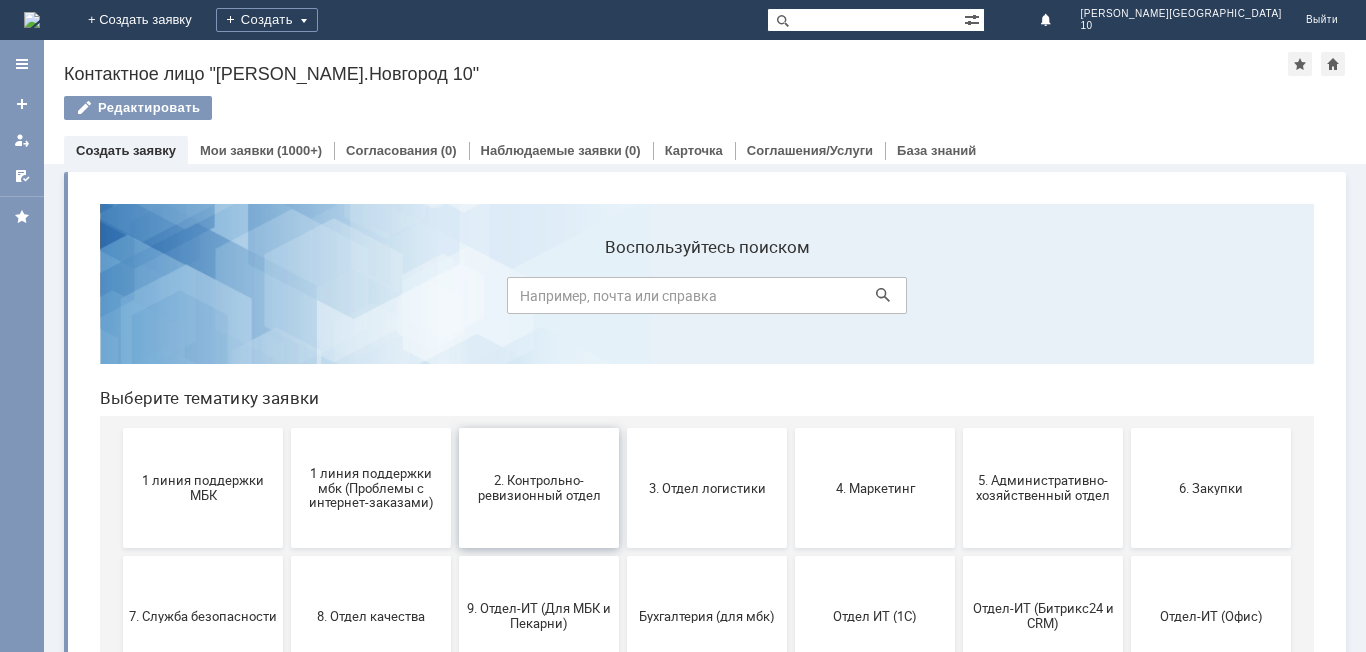 drag, startPoint x: 549, startPoint y: 490, endPoint x: 630, endPoint y: 678, distance: 204.7071 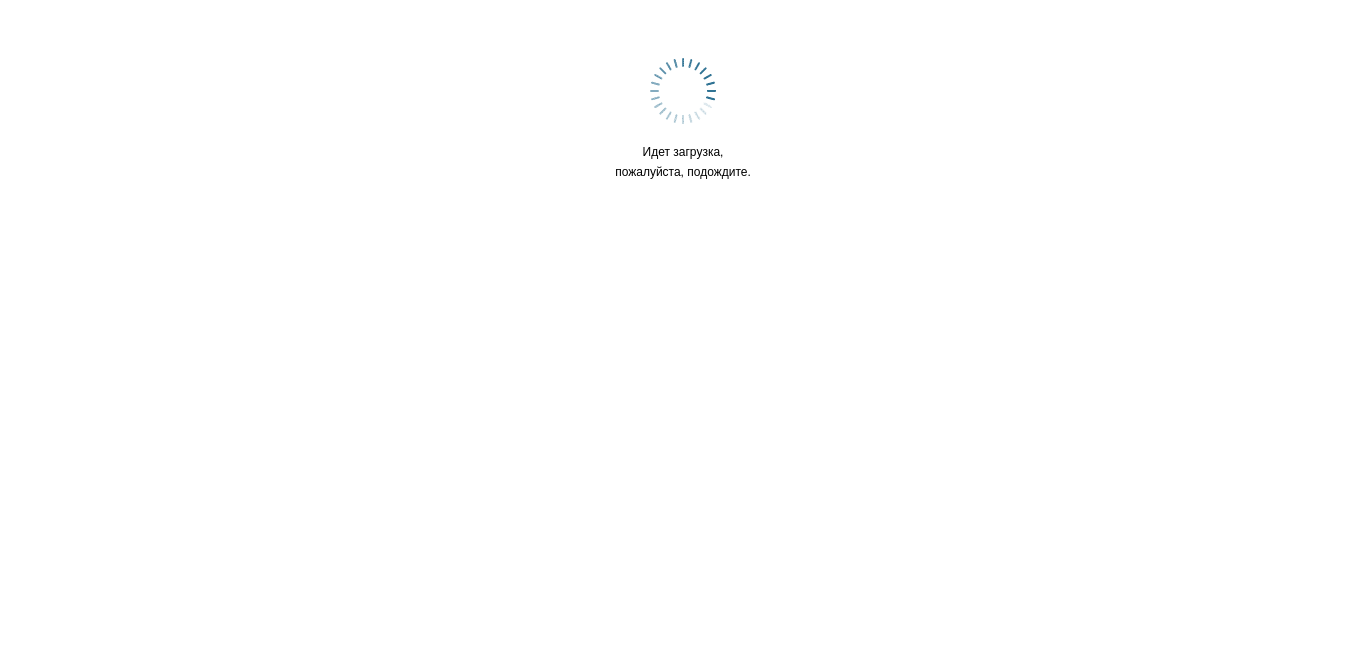 scroll, scrollTop: 0, scrollLeft: 0, axis: both 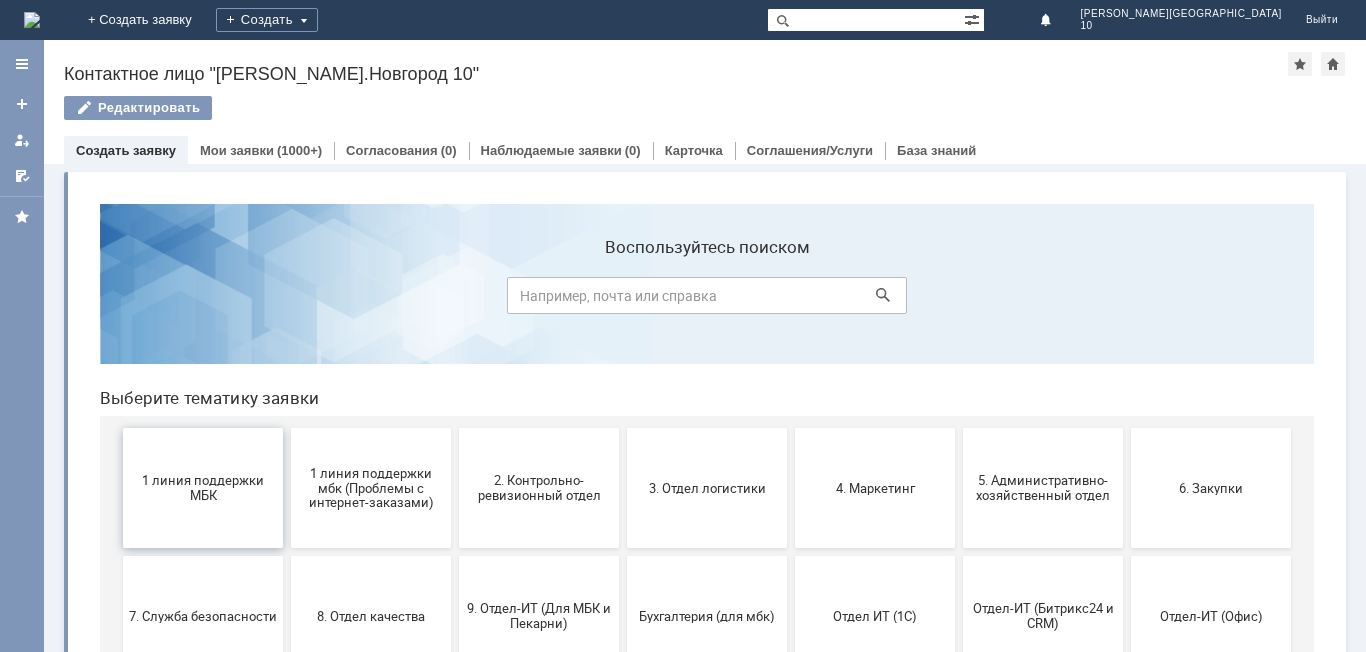 click on "1 линия поддержки МБК" at bounding box center (203, 488) 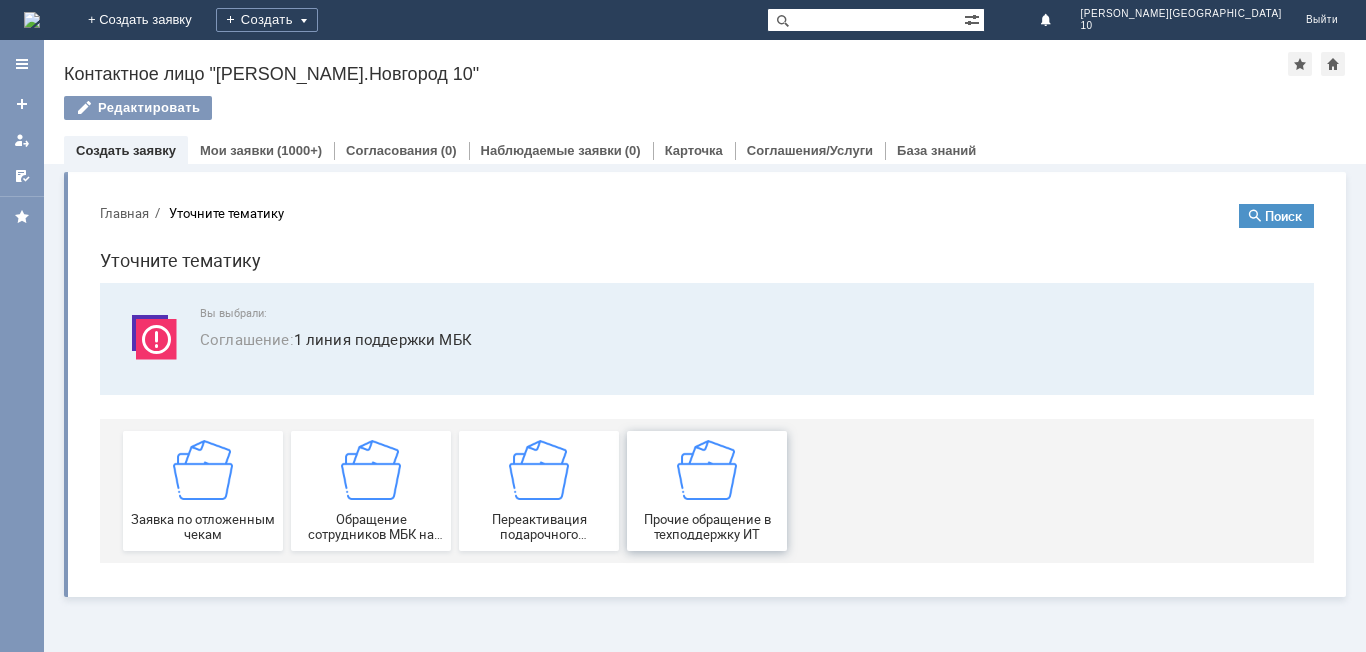 click on "Прочие обращение в техподдержку ИТ" at bounding box center (707, 527) 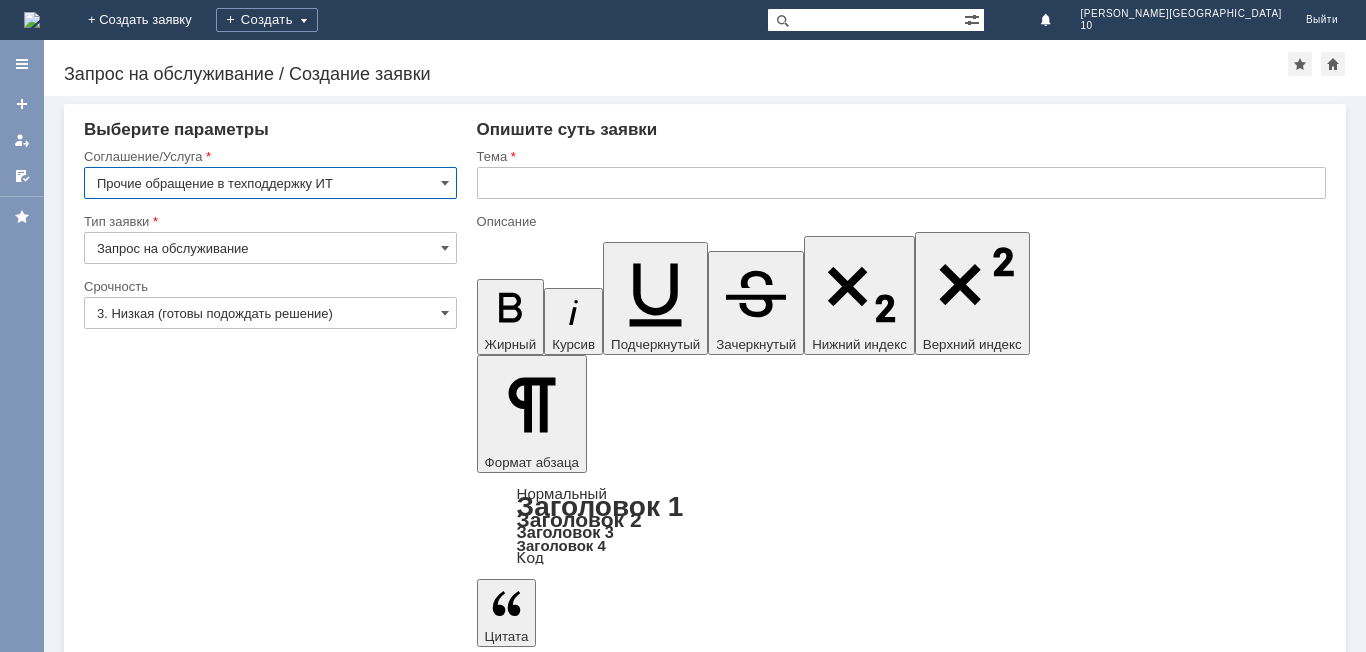 scroll, scrollTop: 0, scrollLeft: 0, axis: both 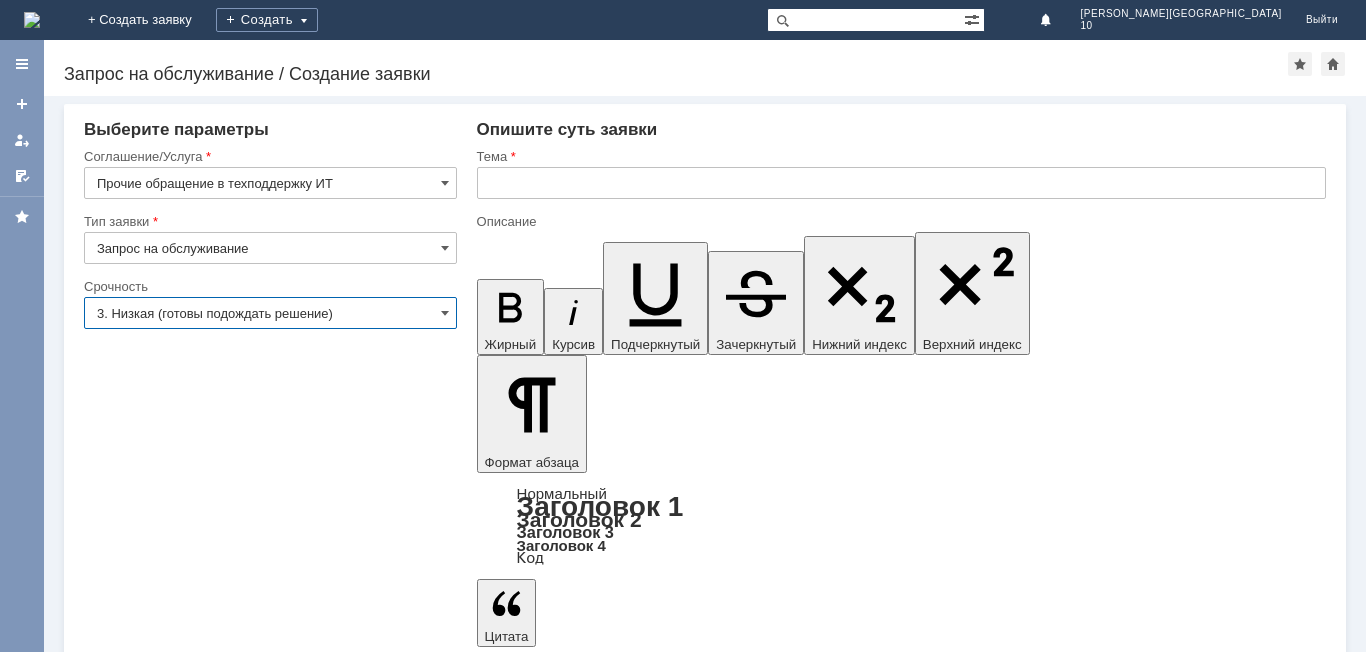 click on "3. Низкая (готовы подождать решение)" at bounding box center (270, 313) 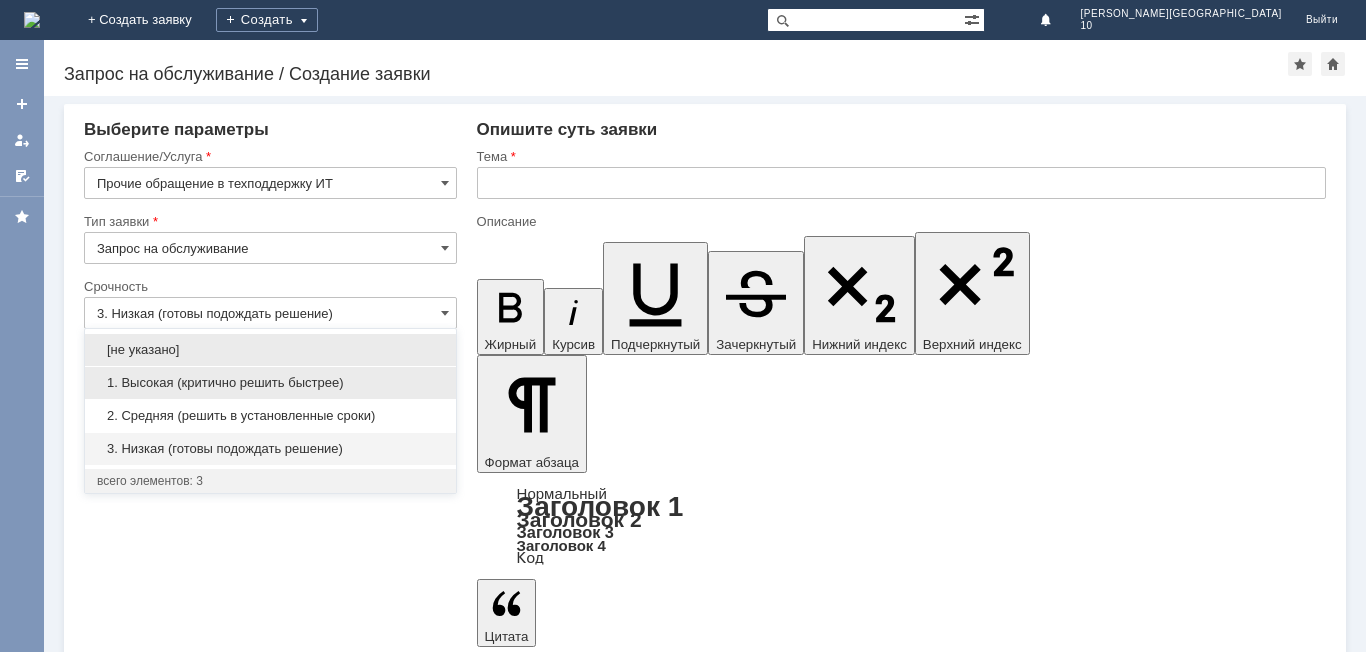 click on "1. Высокая (критично решить быстрее)" at bounding box center [270, 383] 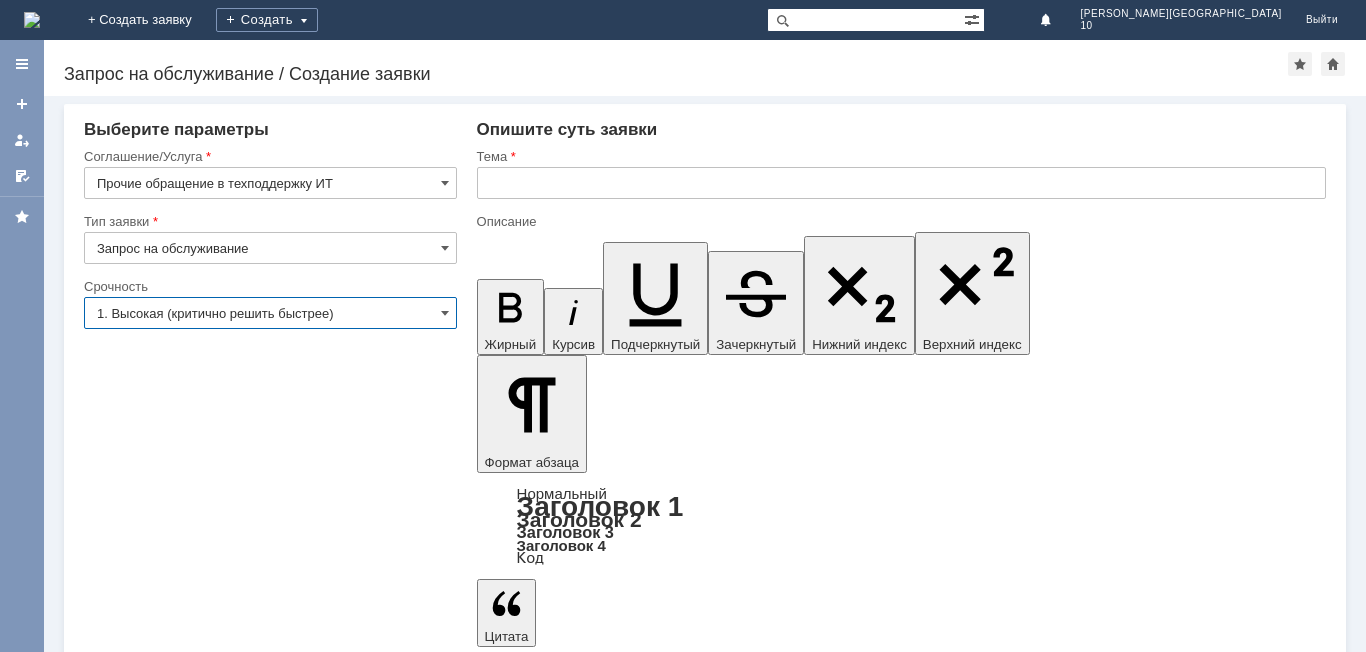 type on "1. Высокая (критично решить быстрее)" 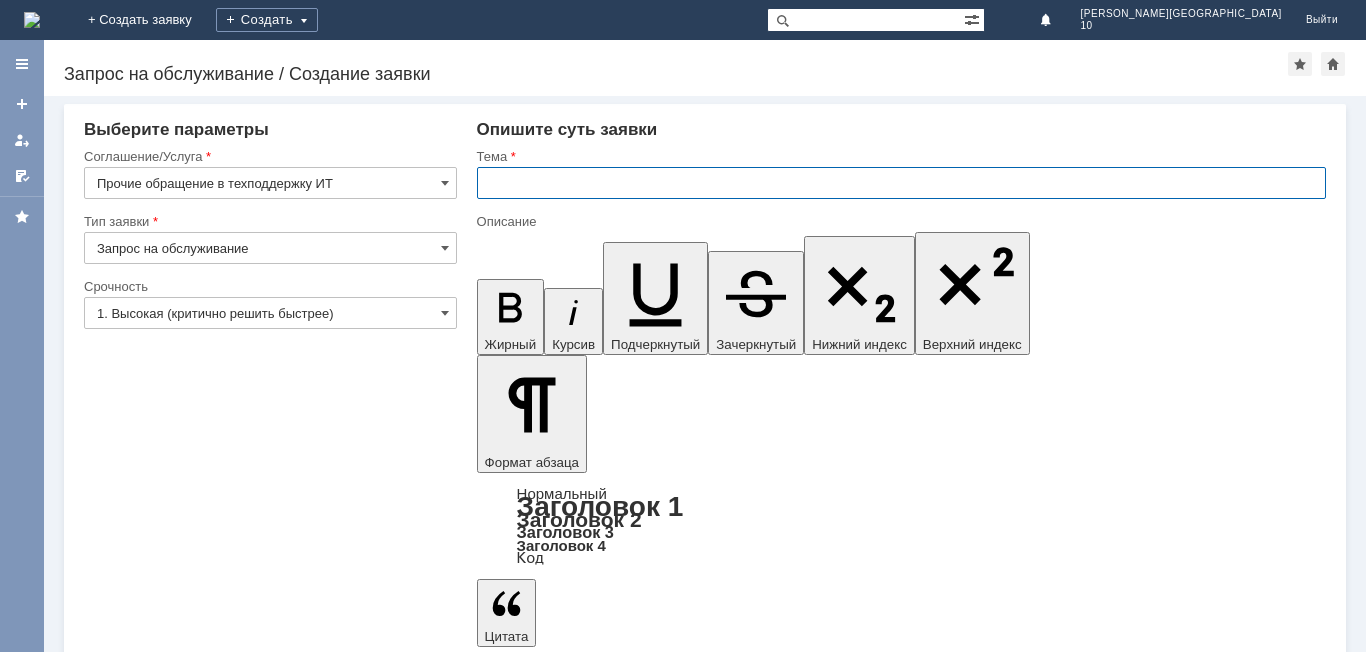 click at bounding box center [901, 183] 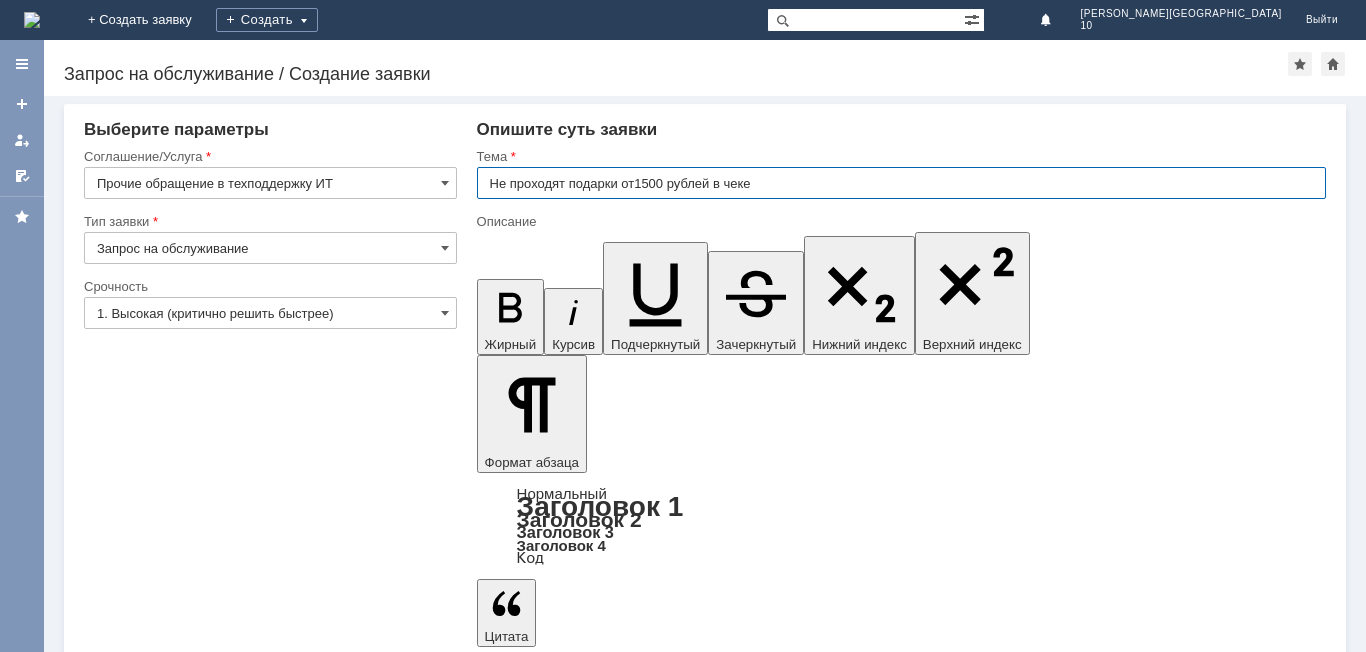 type on "Не проходят подарки от1500 рублей в чеке" 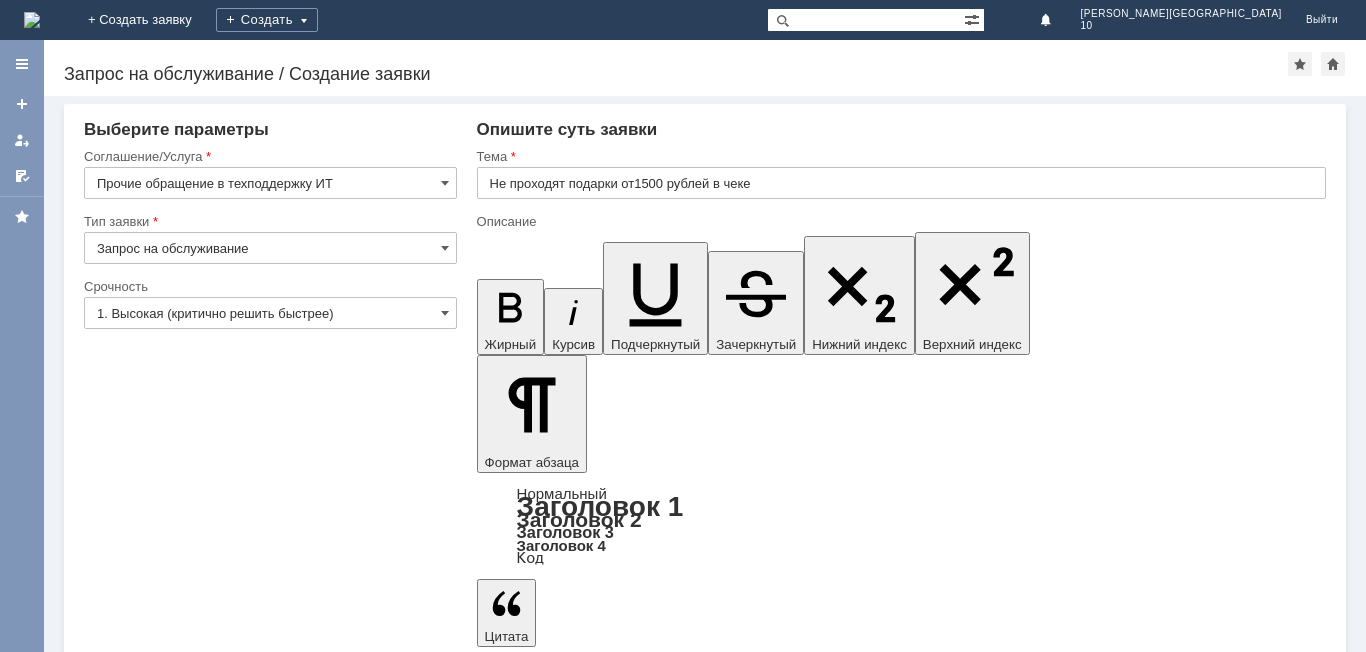 click at bounding box center [639, 5467] 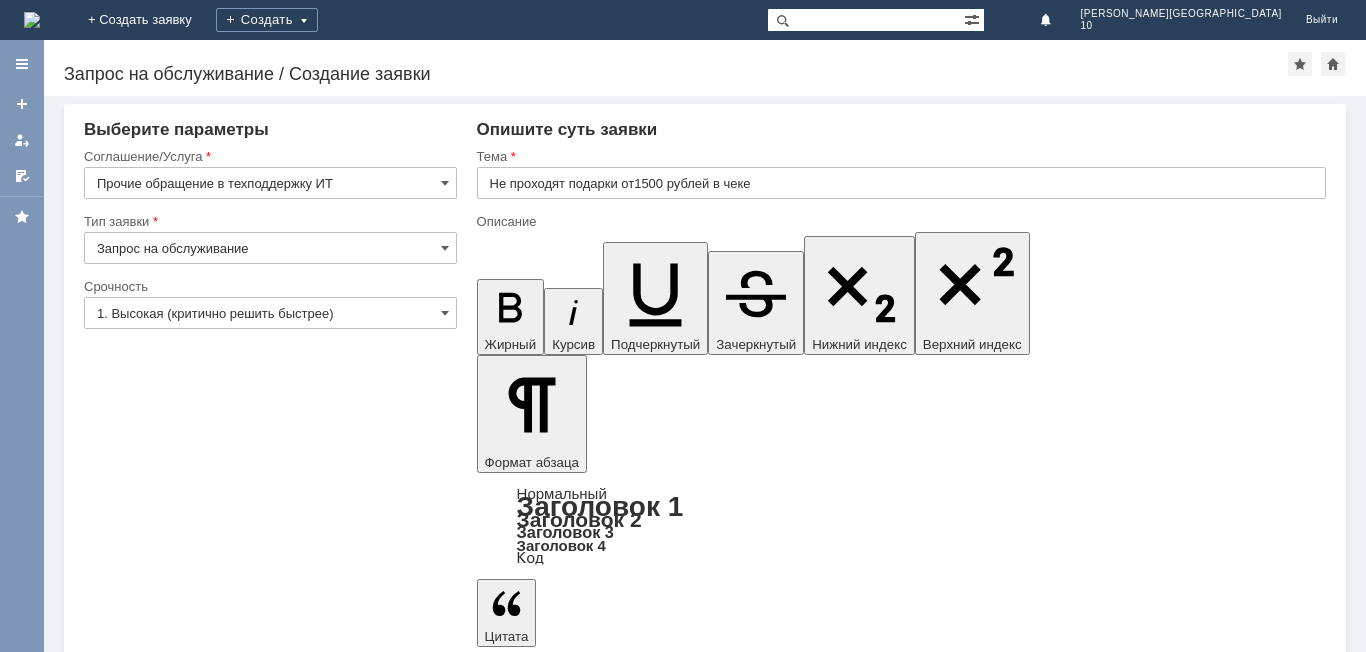 type 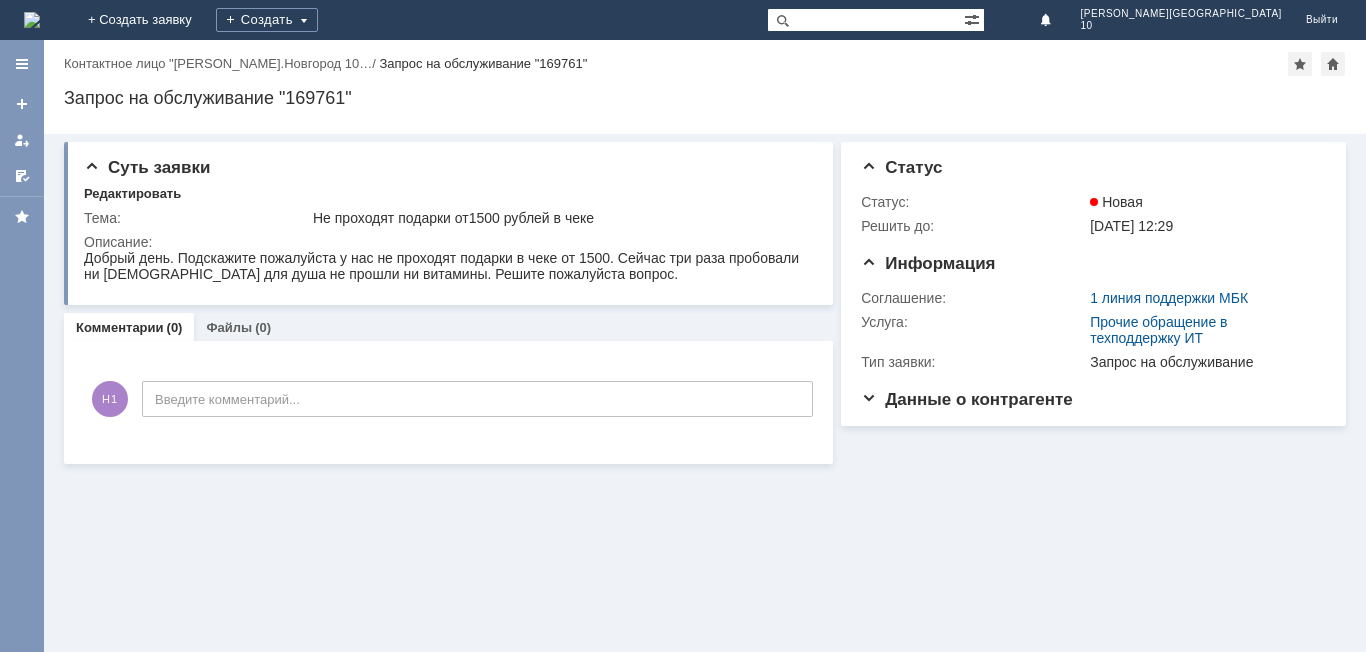 scroll, scrollTop: 0, scrollLeft: 0, axis: both 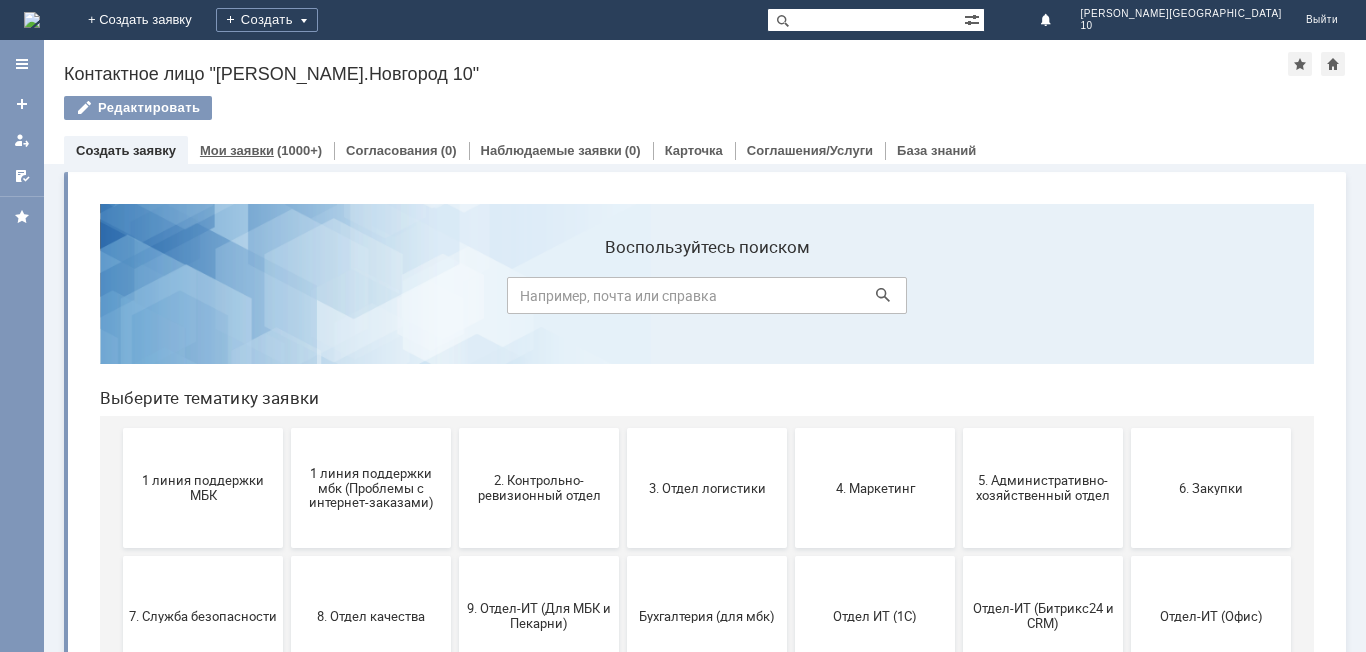 click on "Мои заявки" at bounding box center [237, 150] 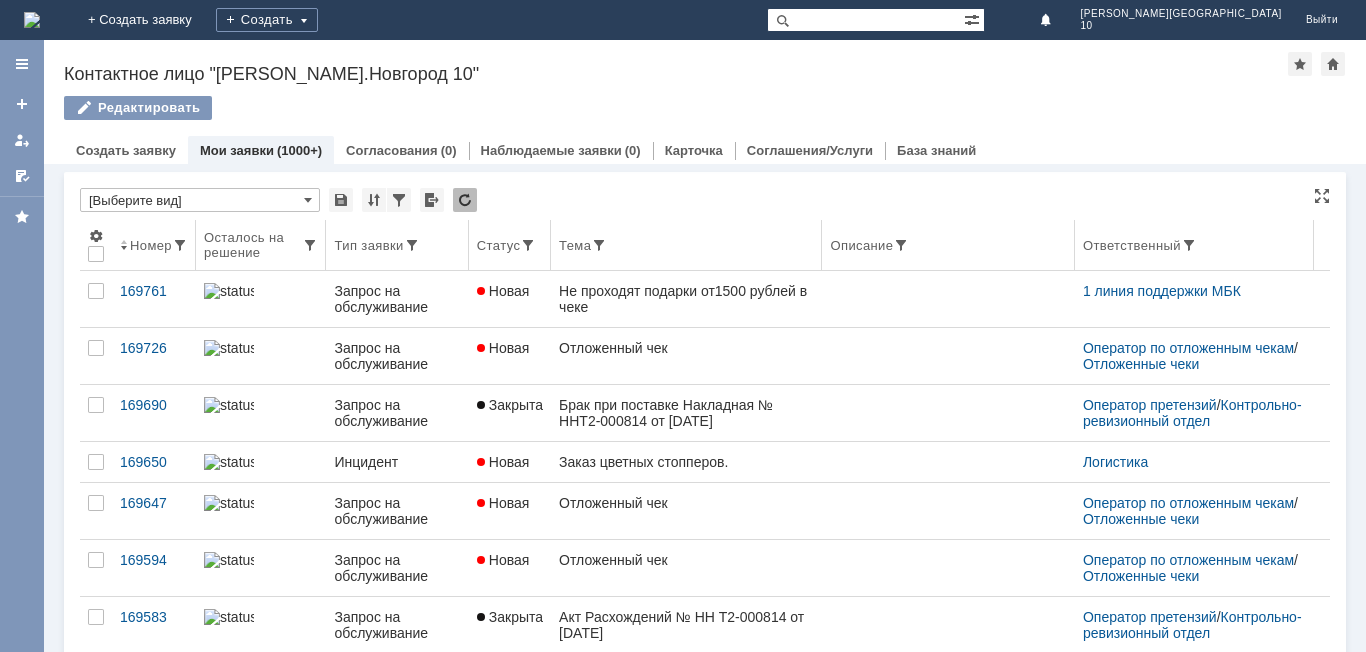 scroll, scrollTop: 0, scrollLeft: 0, axis: both 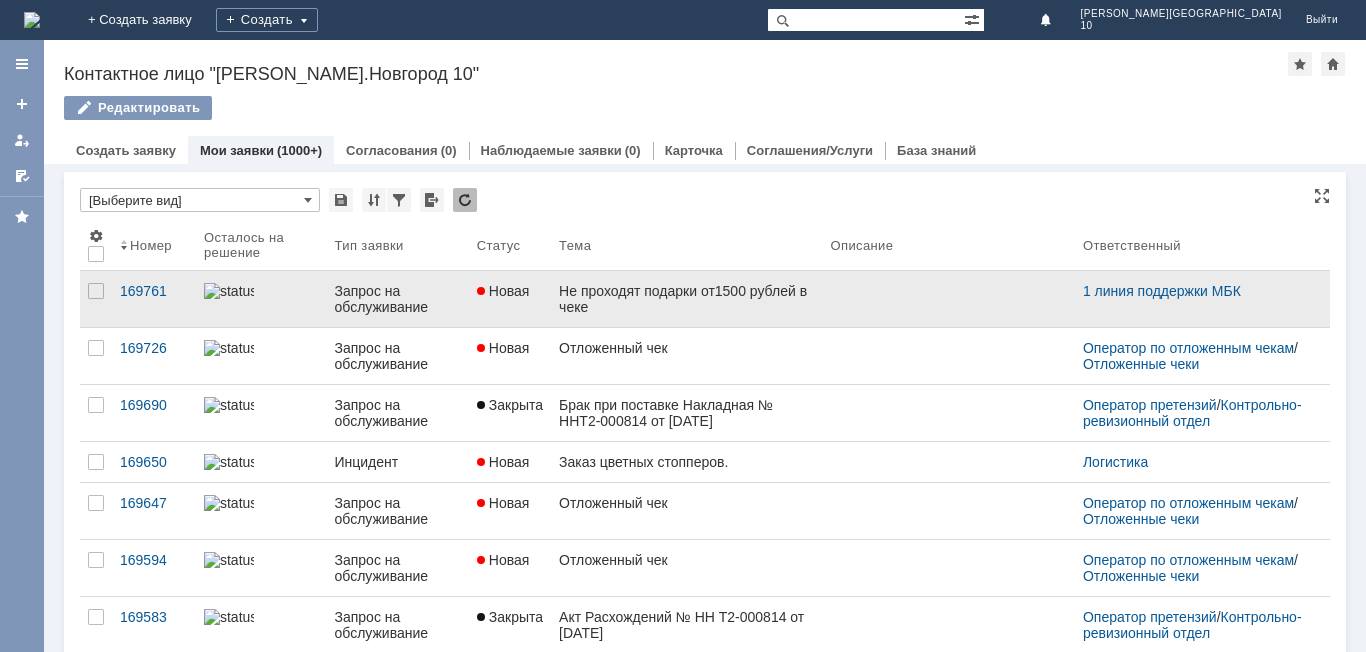 click on "Не проходят подарки от1500 рублей в чеке" at bounding box center [686, 299] 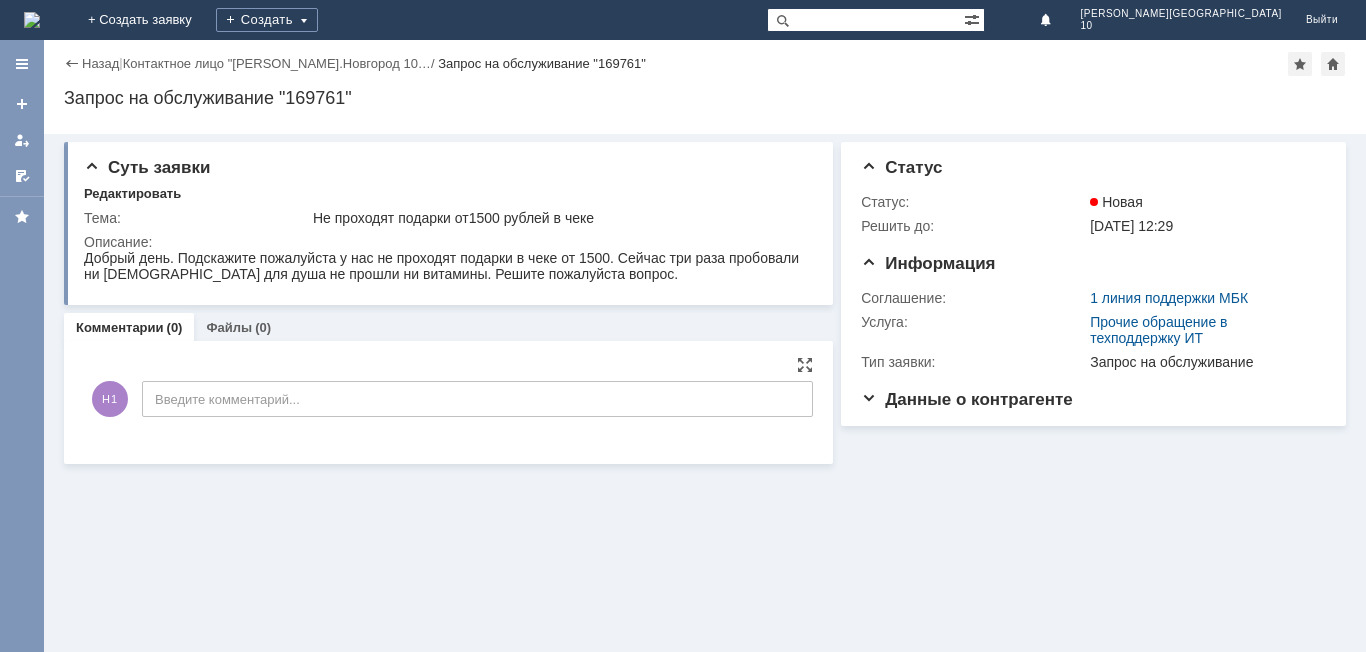 scroll, scrollTop: 0, scrollLeft: 0, axis: both 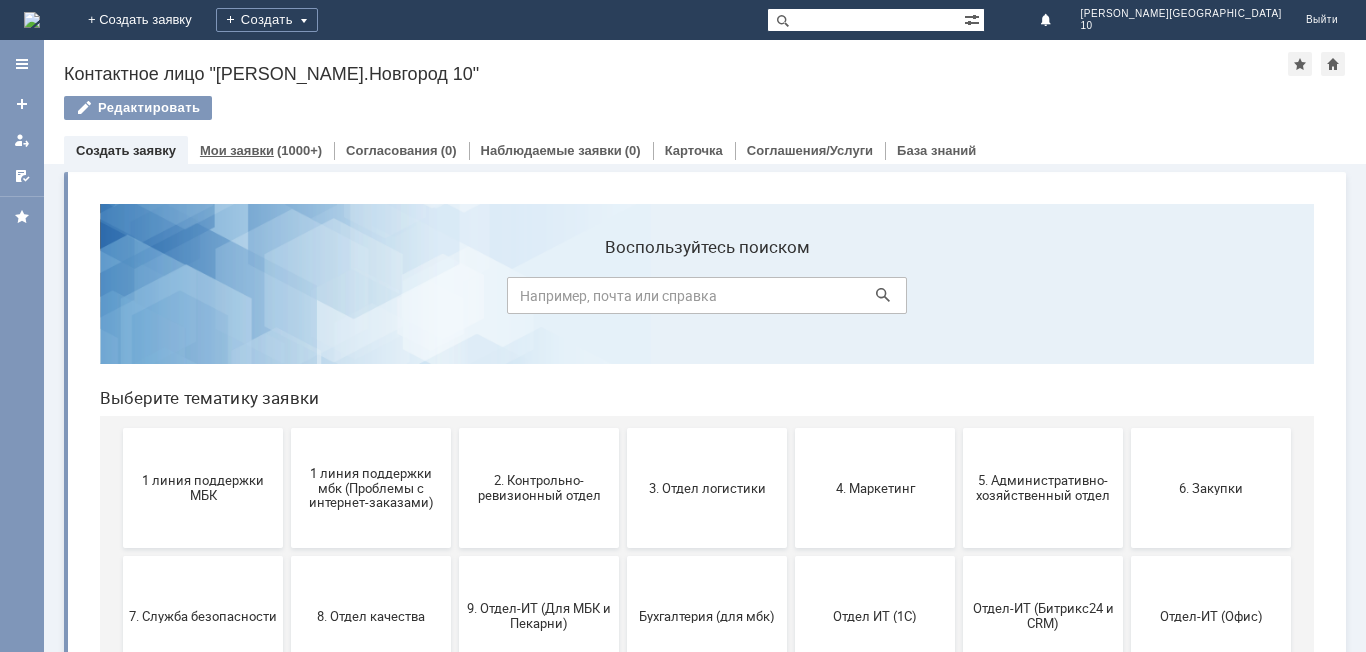click on "Мои заявки" at bounding box center [237, 150] 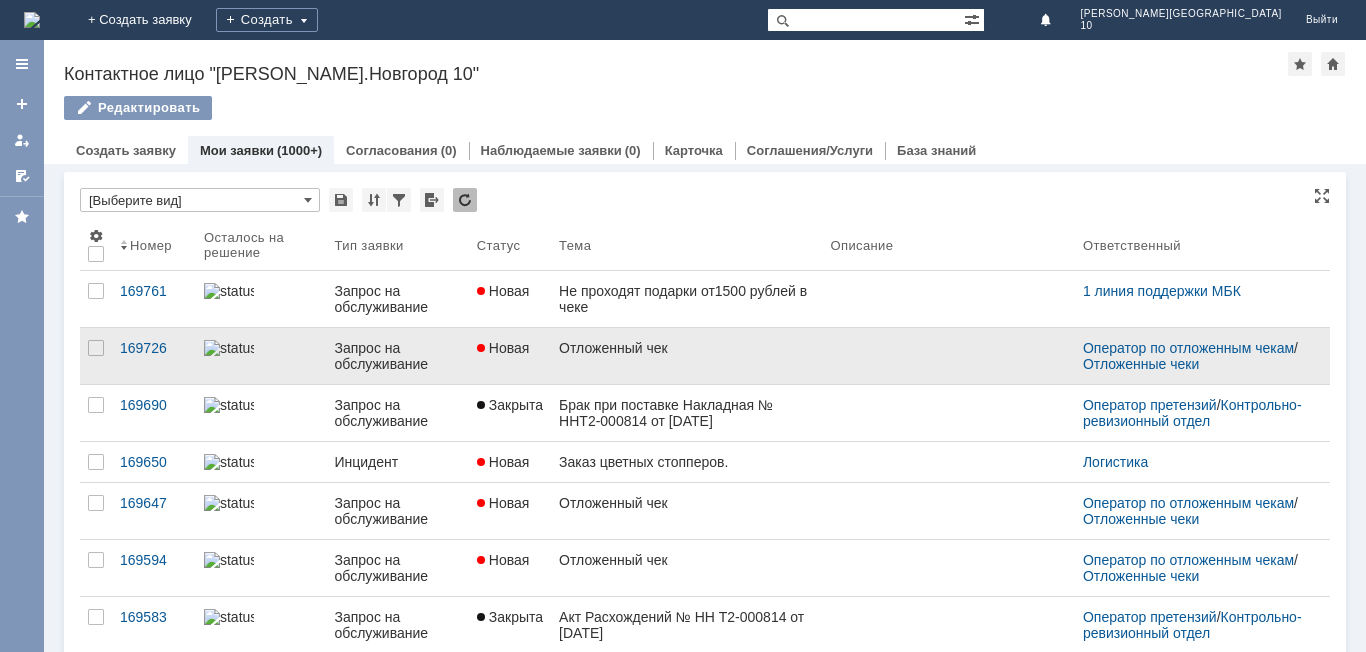 scroll, scrollTop: 0, scrollLeft: 0, axis: both 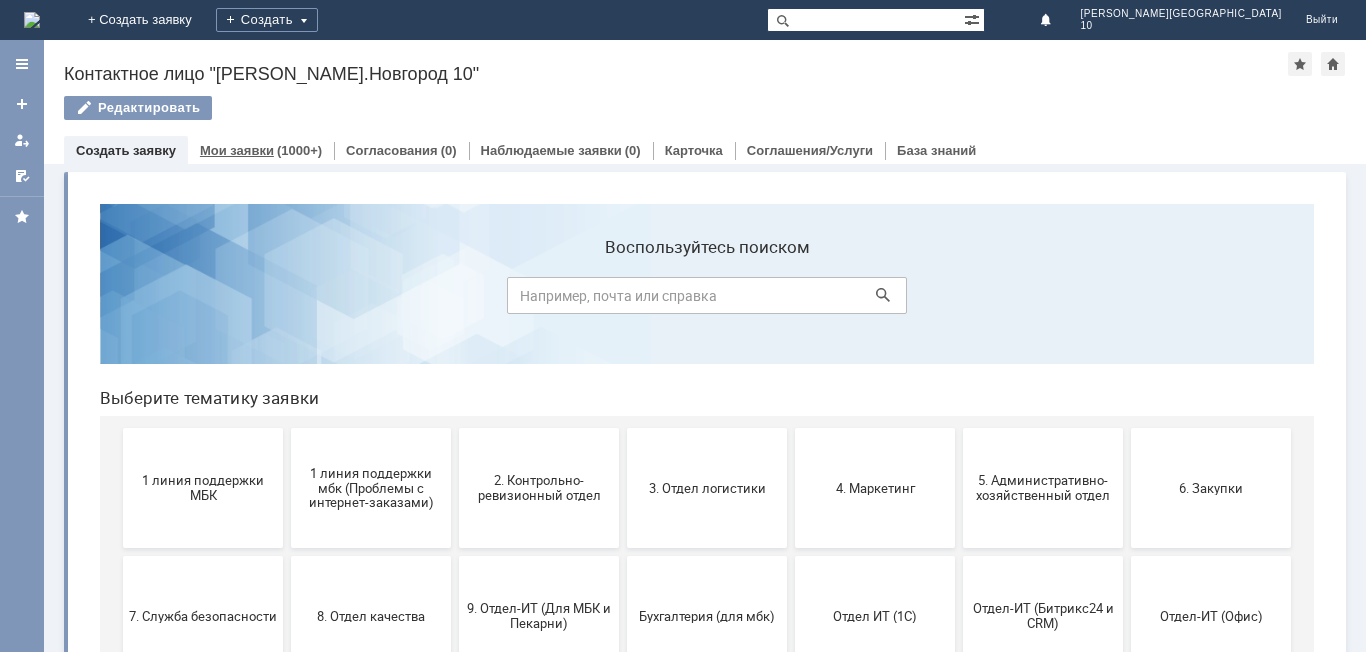 click on "(1000+)" at bounding box center (299, 150) 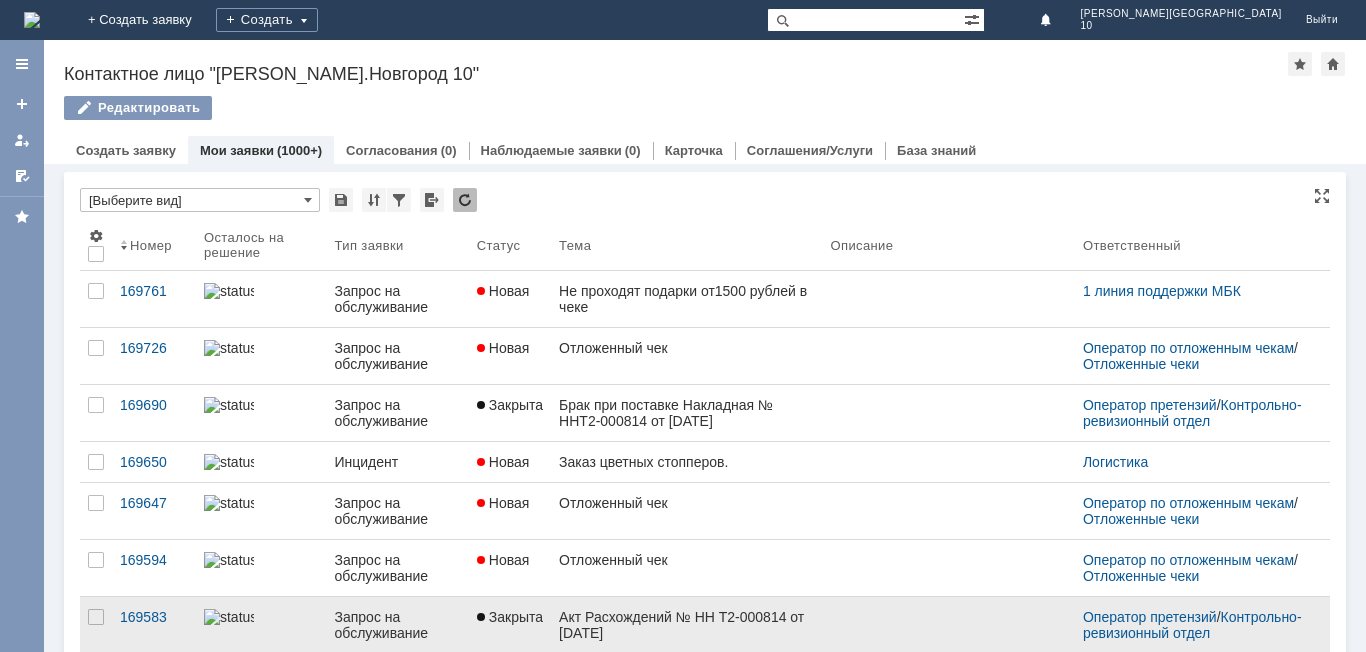 scroll, scrollTop: 0, scrollLeft: 0, axis: both 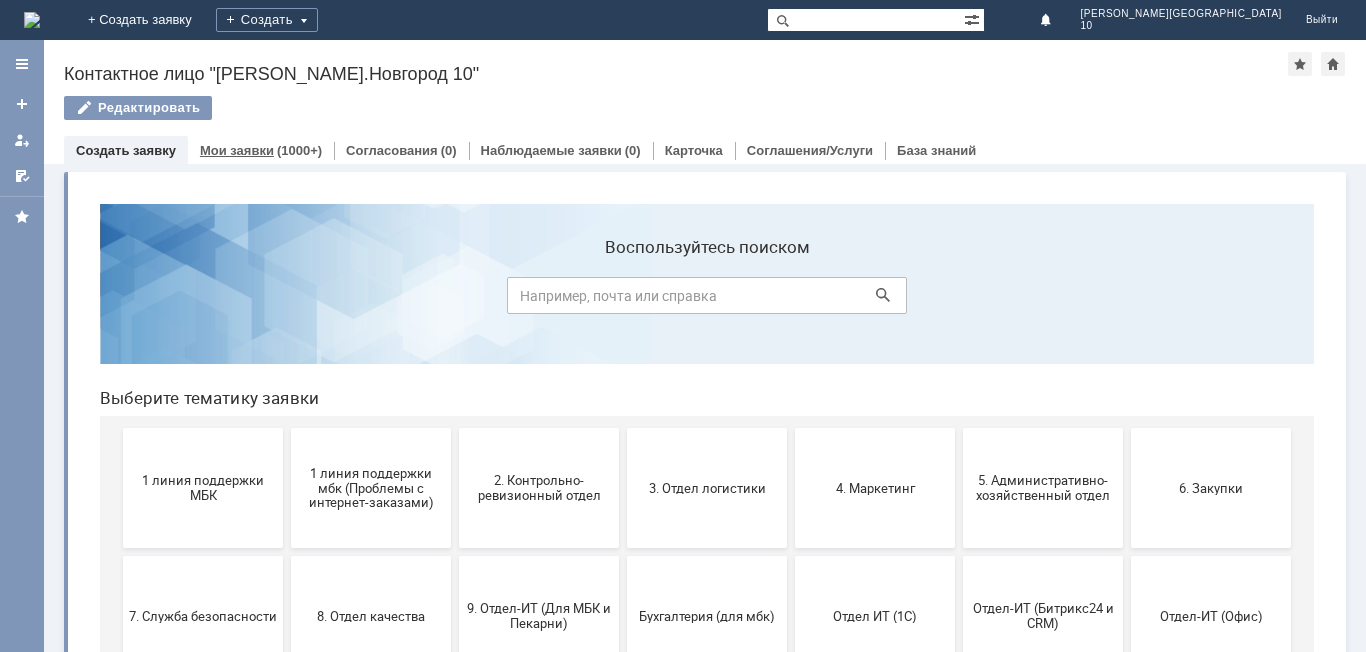 click on "Мои заявки (1000+)" at bounding box center (261, 150) 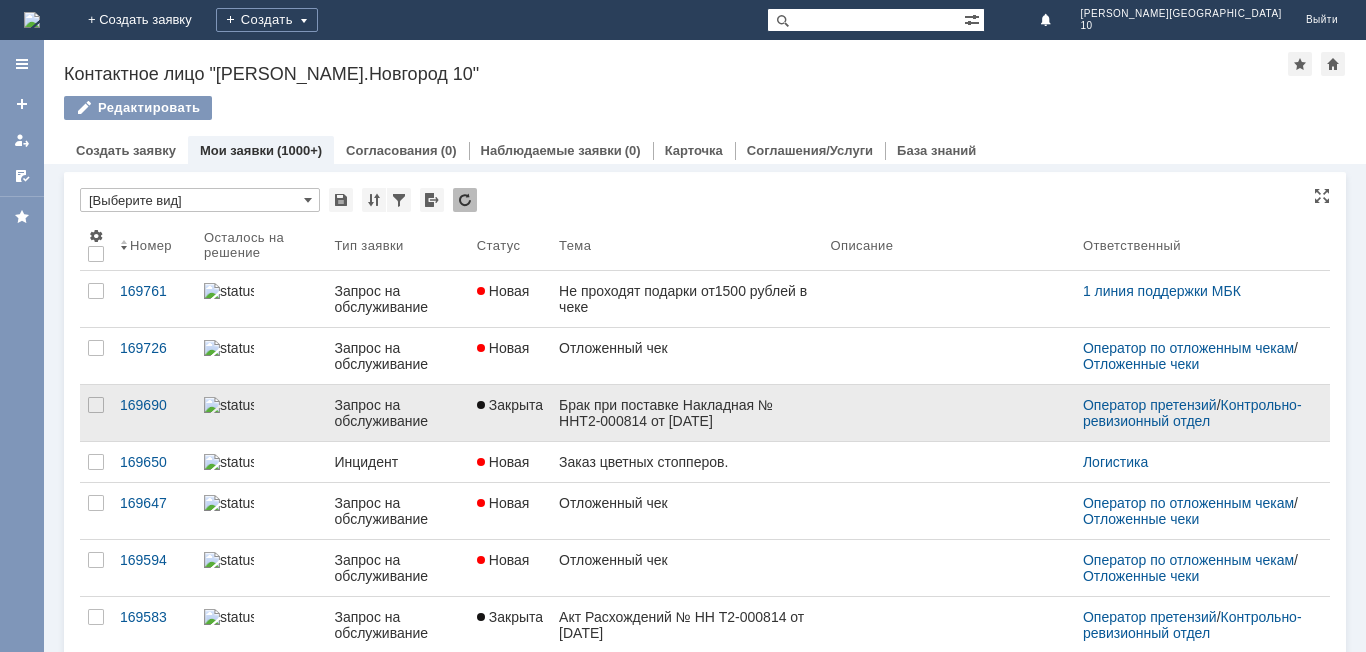 scroll, scrollTop: 0, scrollLeft: 0, axis: both 